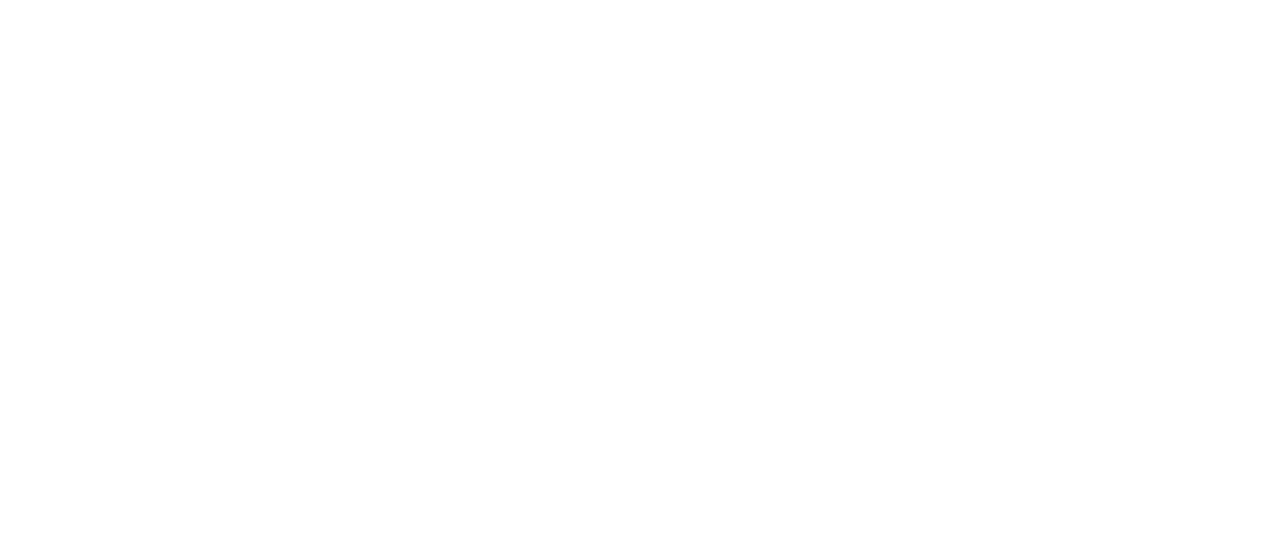 scroll, scrollTop: 0, scrollLeft: 0, axis: both 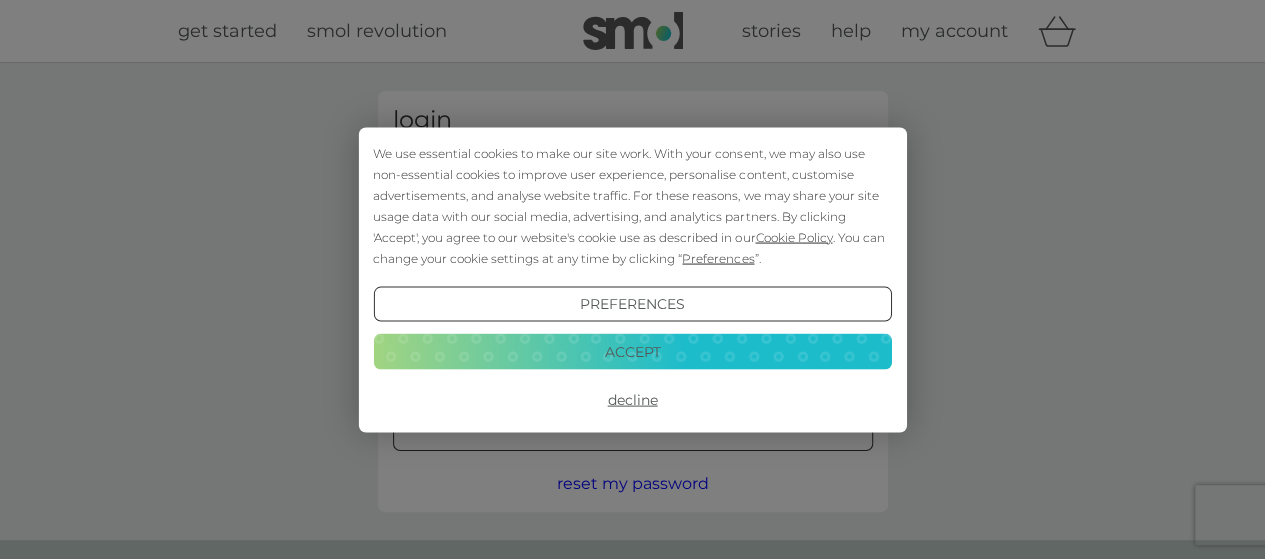 type on "p.hari2247@example.com" 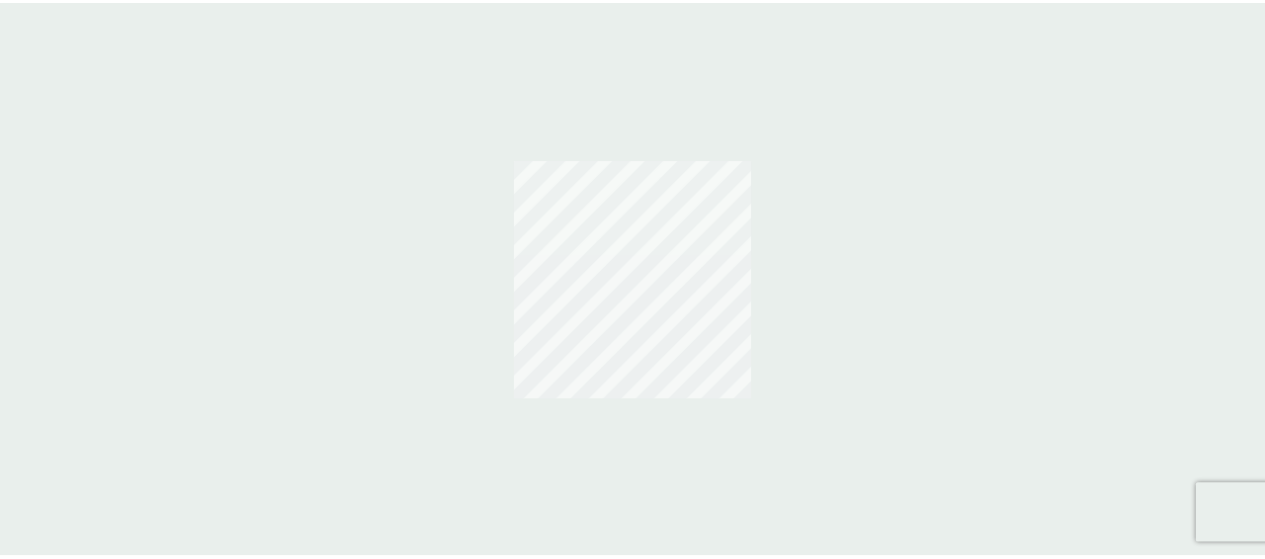 scroll, scrollTop: 0, scrollLeft: 0, axis: both 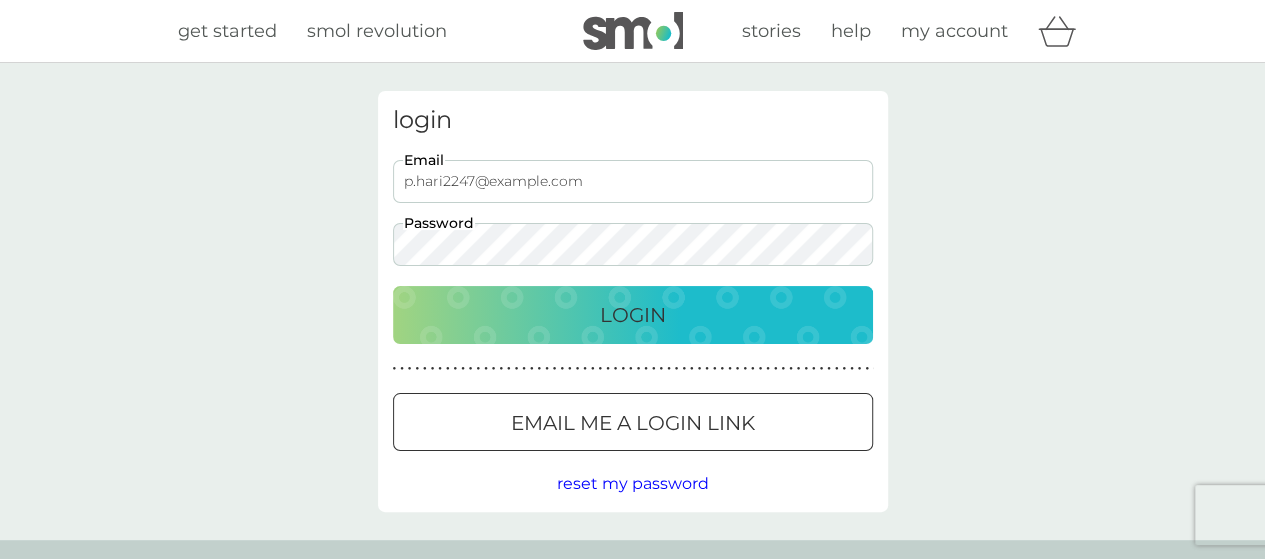 click on "p.hari2247@example.com" at bounding box center (633, 181) 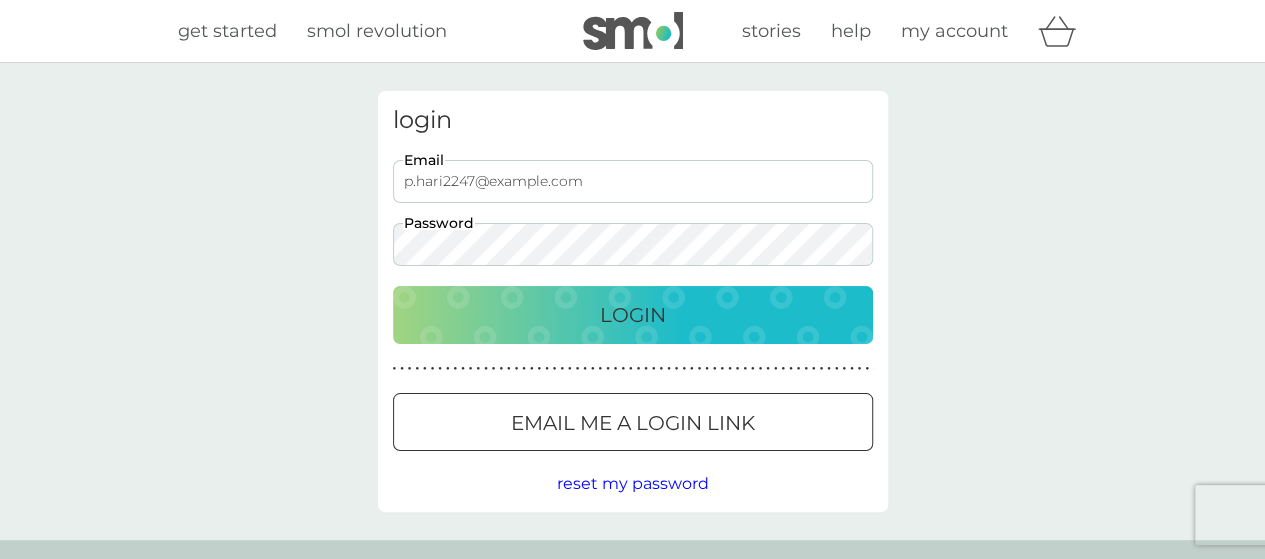 type on "pripri97146@example.com" 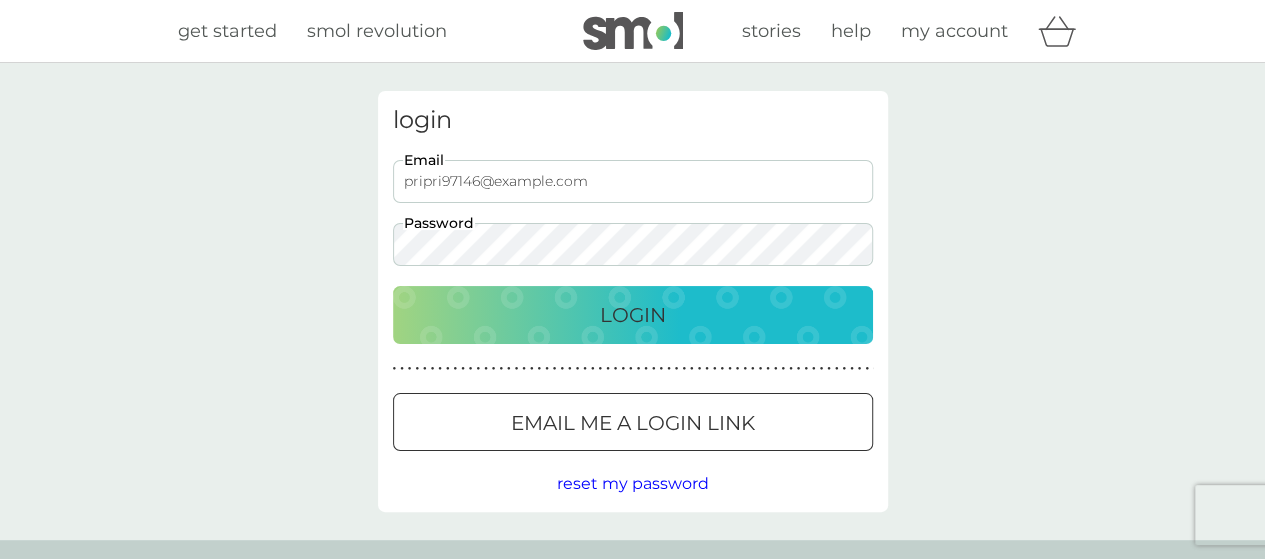click on "Login" at bounding box center [633, 315] 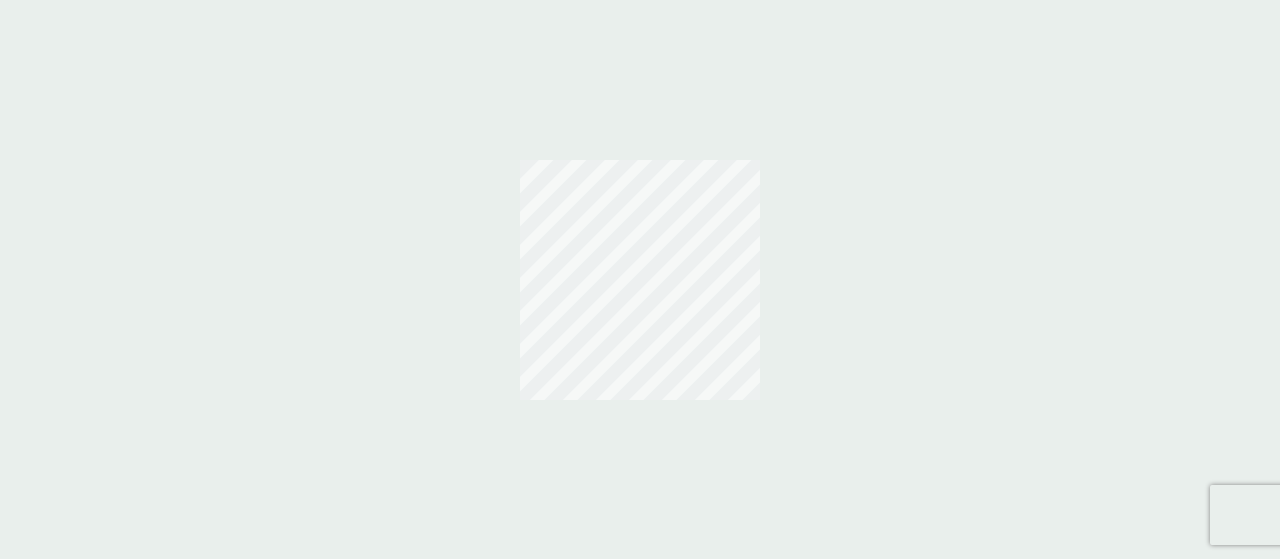 scroll, scrollTop: 0, scrollLeft: 0, axis: both 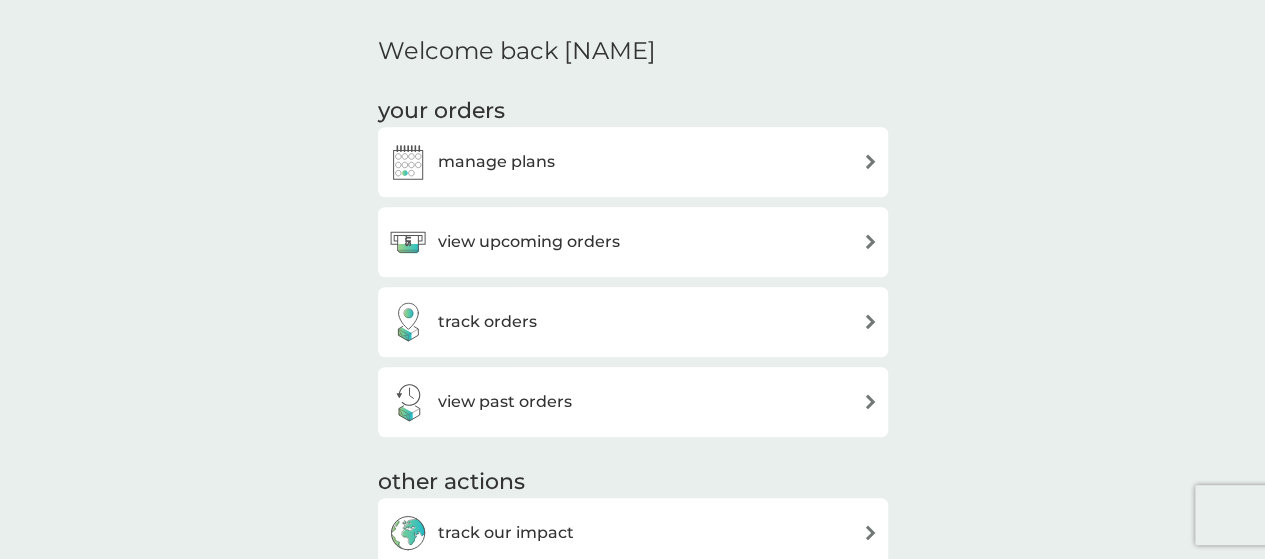 click on "manage plans" at bounding box center (633, 162) 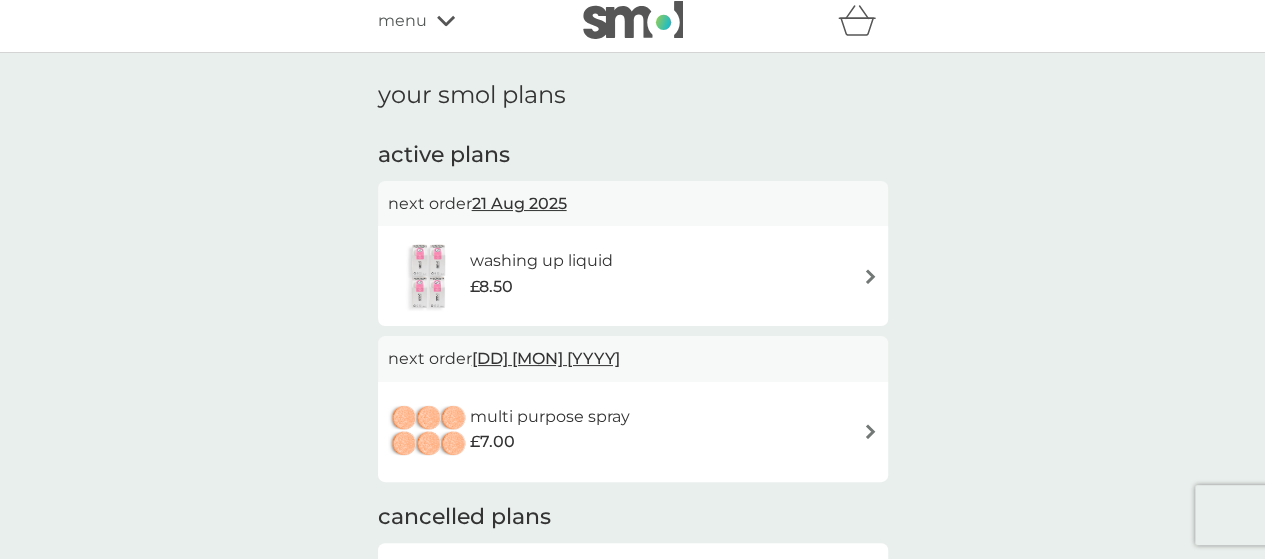 scroll, scrollTop: 0, scrollLeft: 0, axis: both 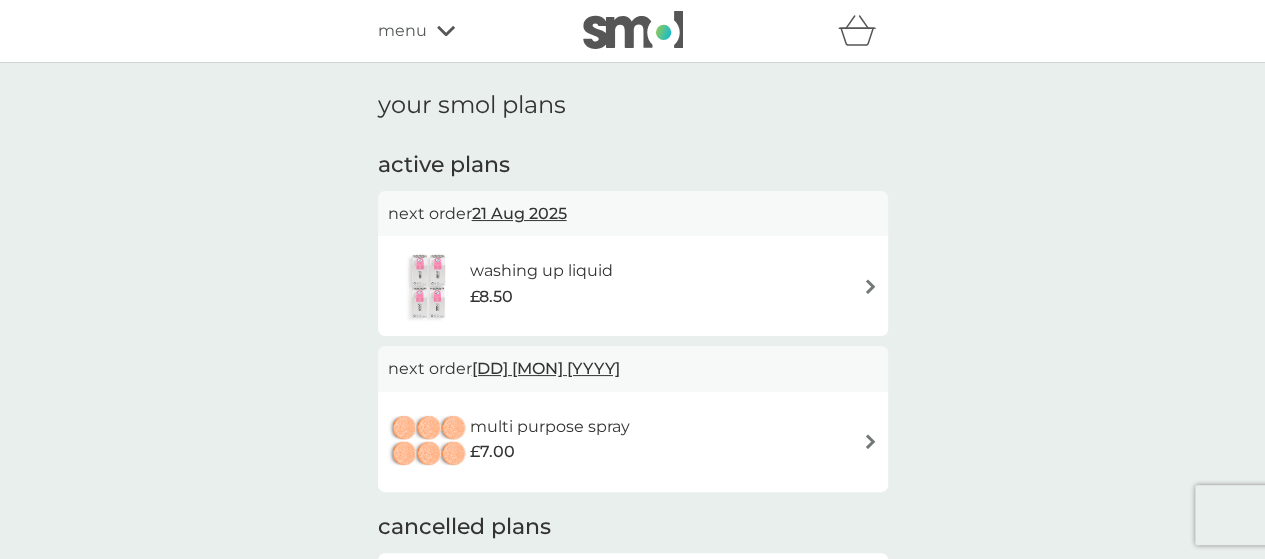 click on "multi purpose spray £7.00" at bounding box center [633, 442] 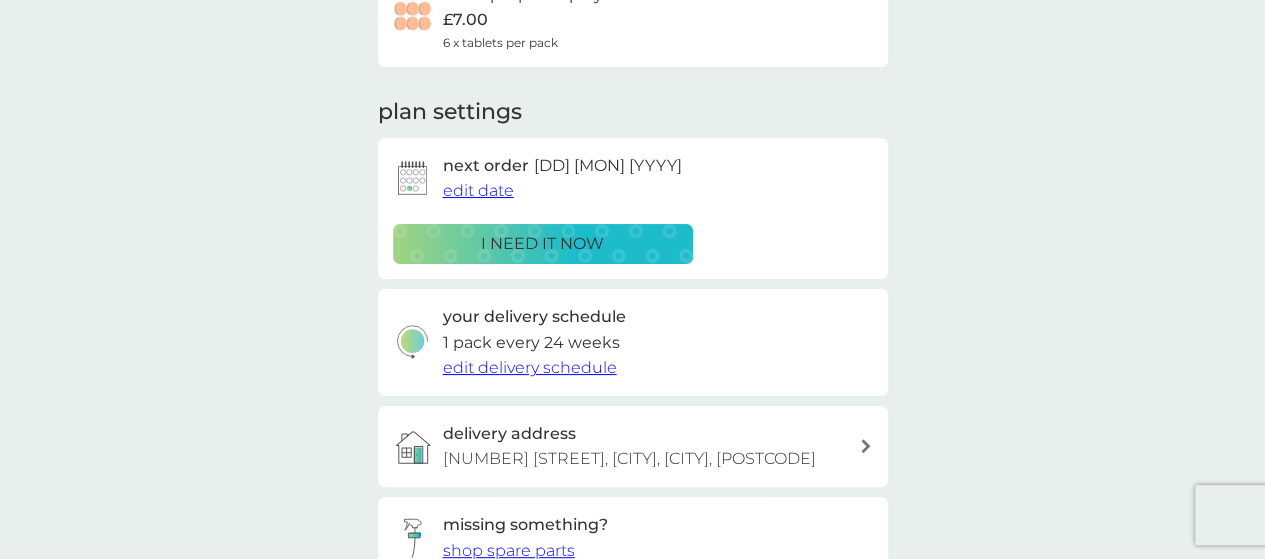 scroll, scrollTop: 500, scrollLeft: 0, axis: vertical 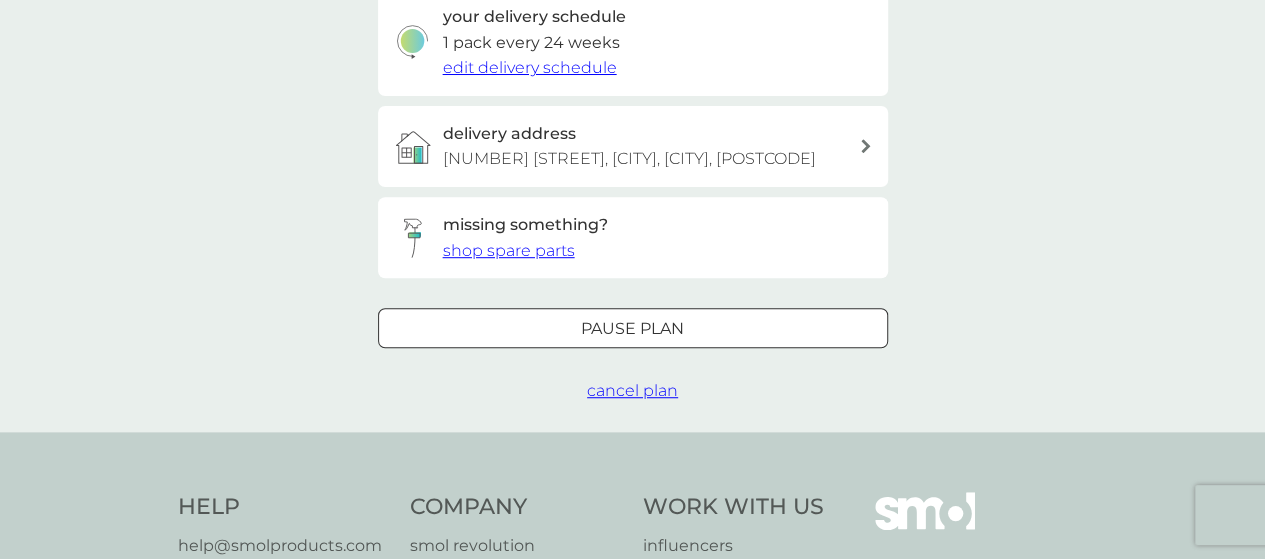 click on "cancel plan" at bounding box center (632, 390) 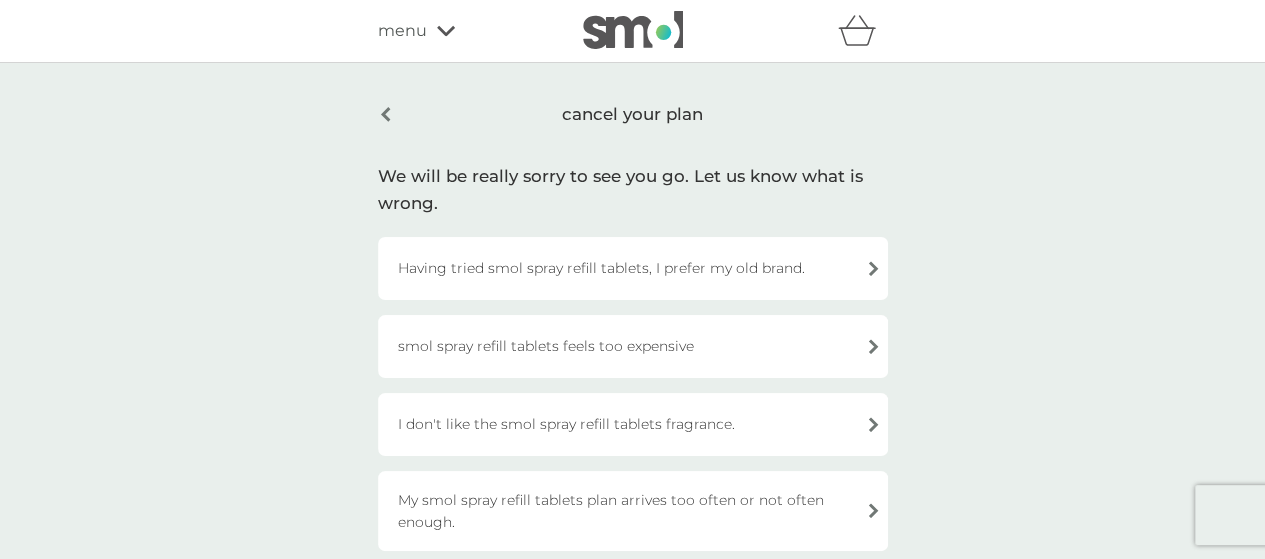 scroll, scrollTop: 100, scrollLeft: 0, axis: vertical 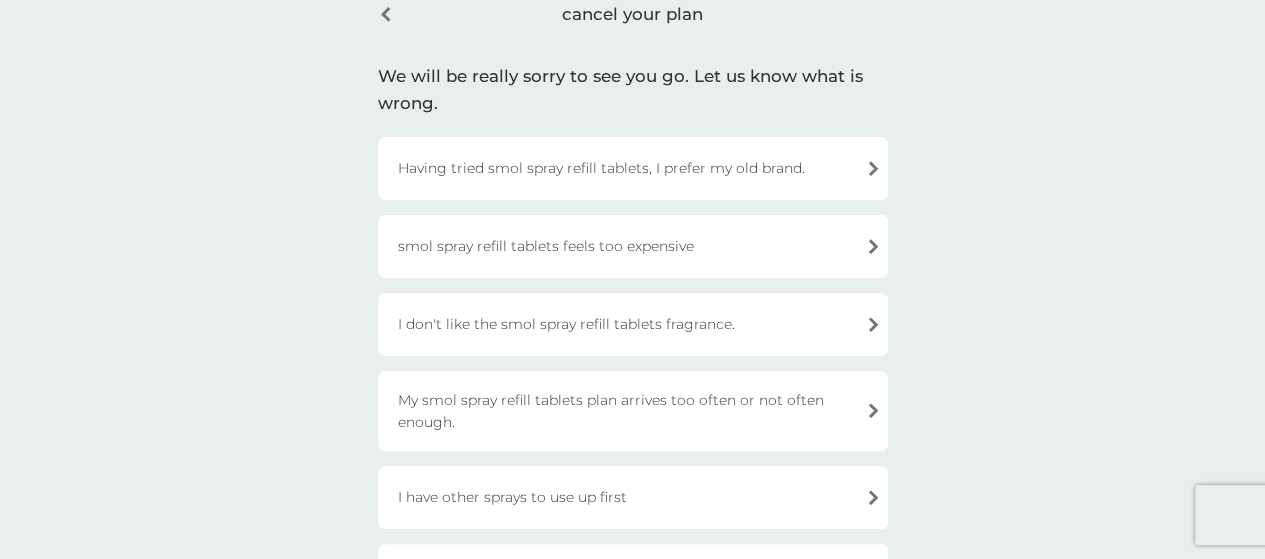 click on "I have other sprays to use up first" at bounding box center (633, 497) 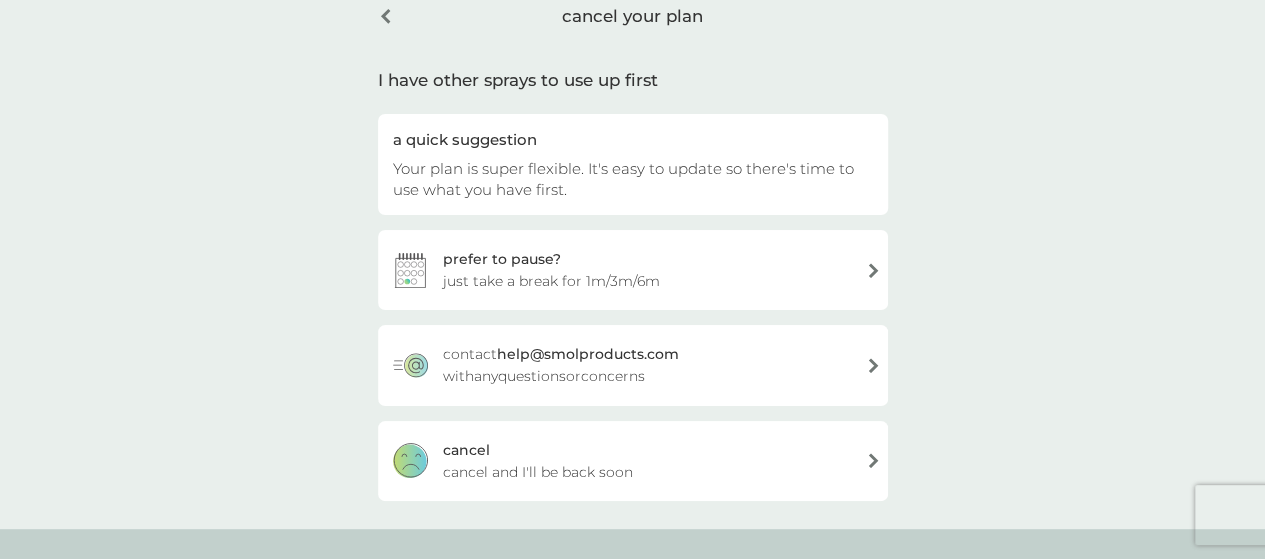 click on "cancel cancel and I'll be back soon" at bounding box center (633, 461) 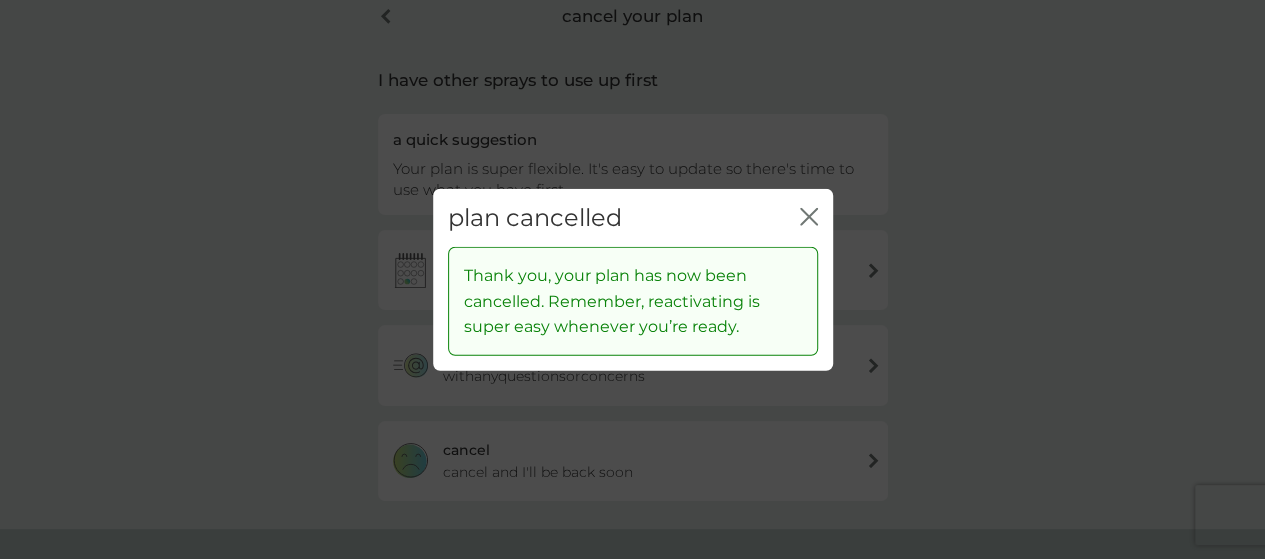 click 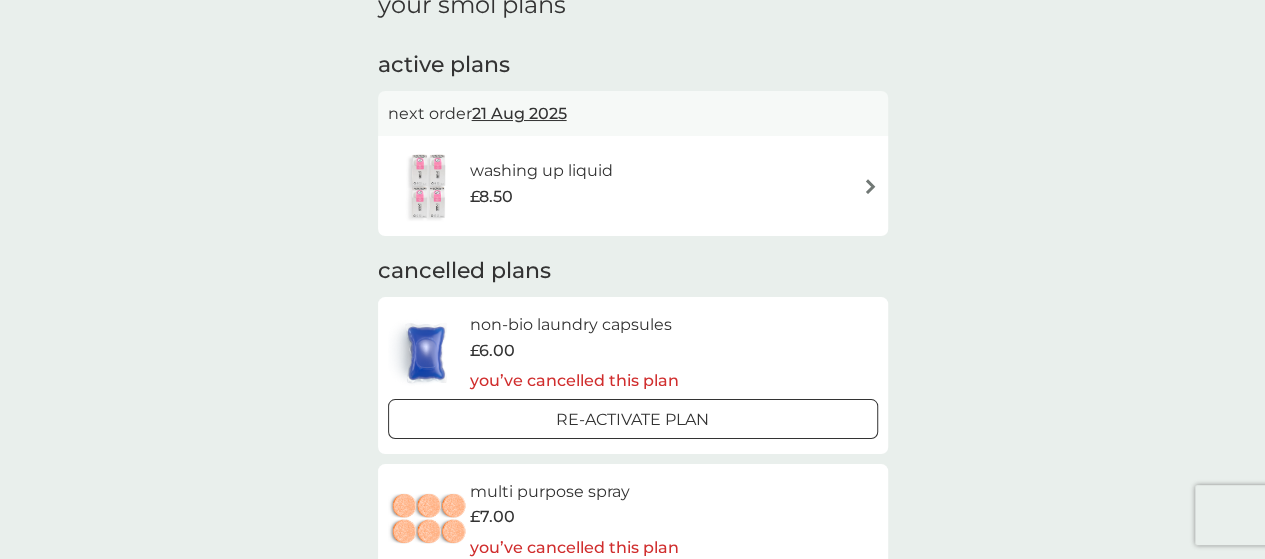 scroll, scrollTop: 0, scrollLeft: 0, axis: both 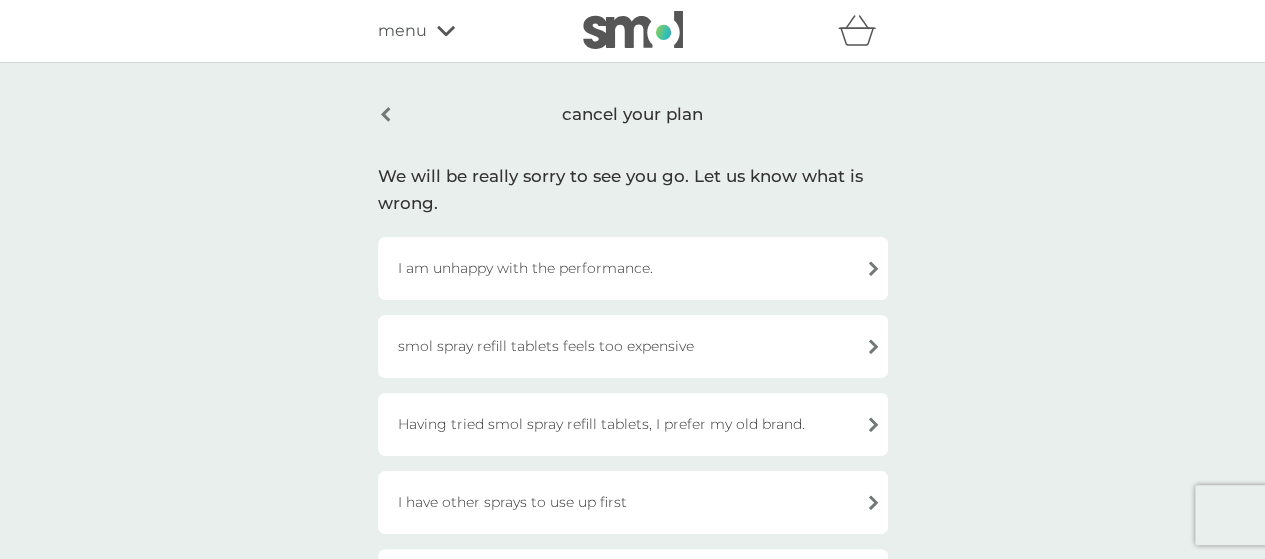 click at bounding box center (633, 30) 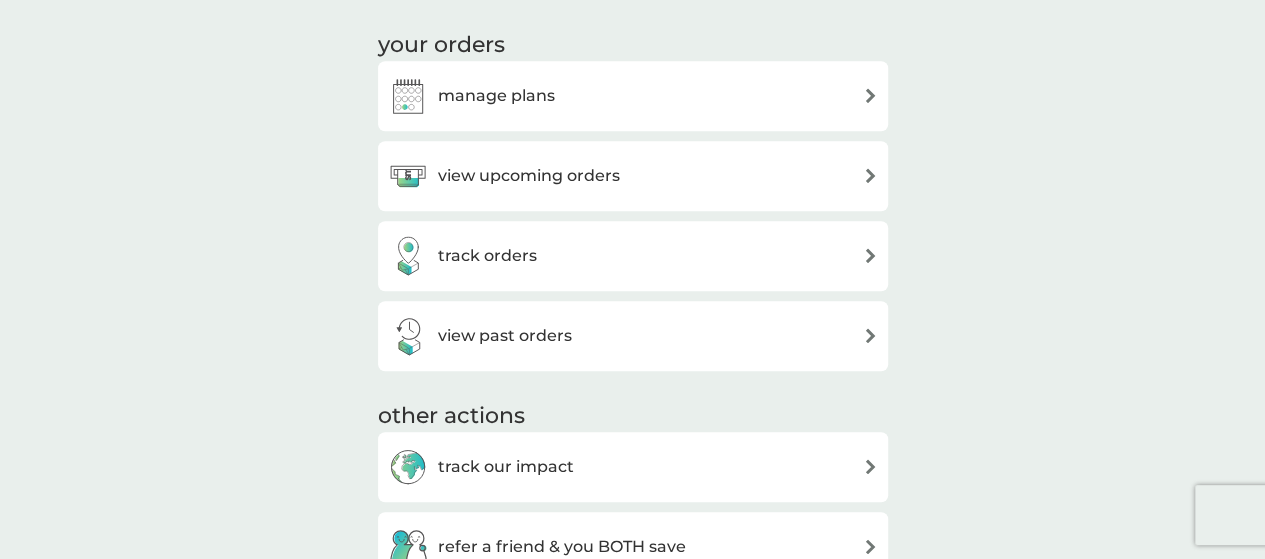 scroll, scrollTop: 700, scrollLeft: 0, axis: vertical 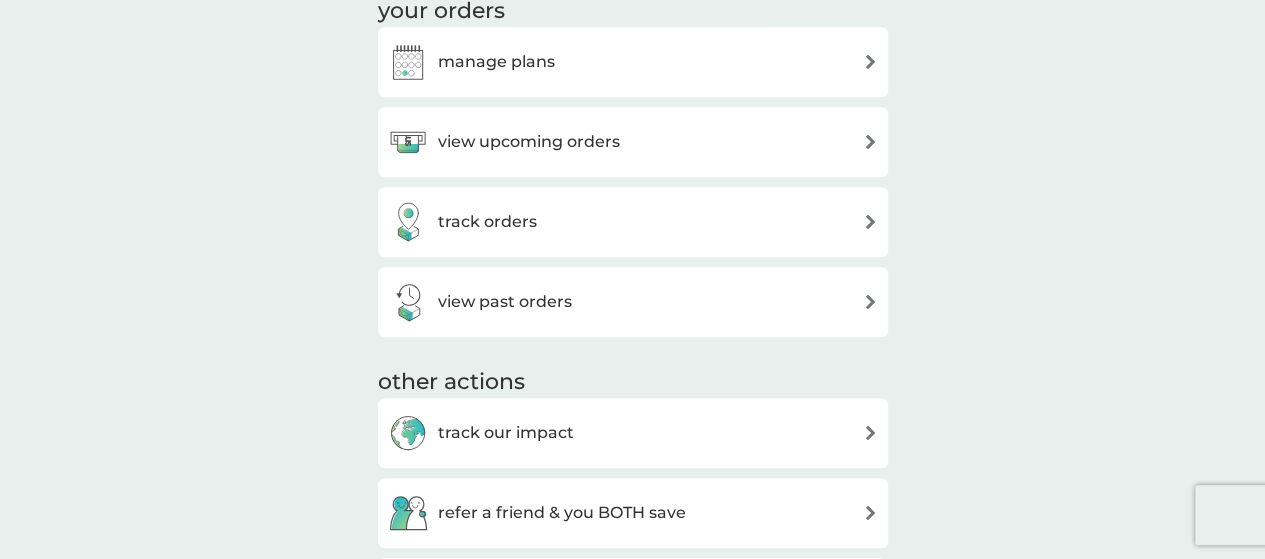 click on "manage plans" at bounding box center (633, 62) 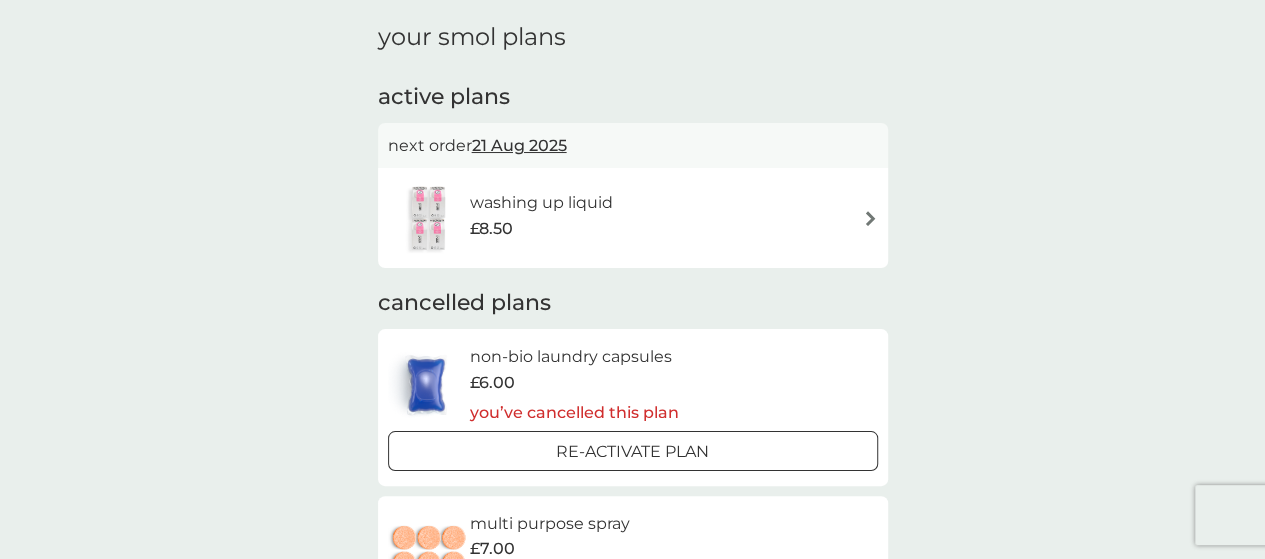 scroll, scrollTop: 100, scrollLeft: 0, axis: vertical 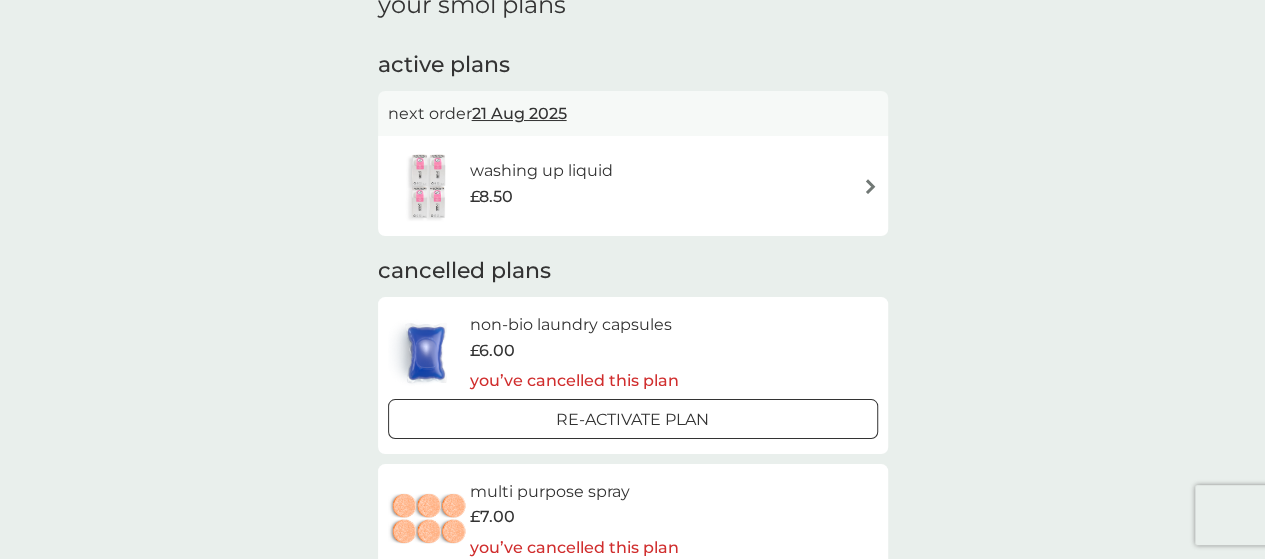 click on "washing up liquid £8.50" at bounding box center [633, 186] 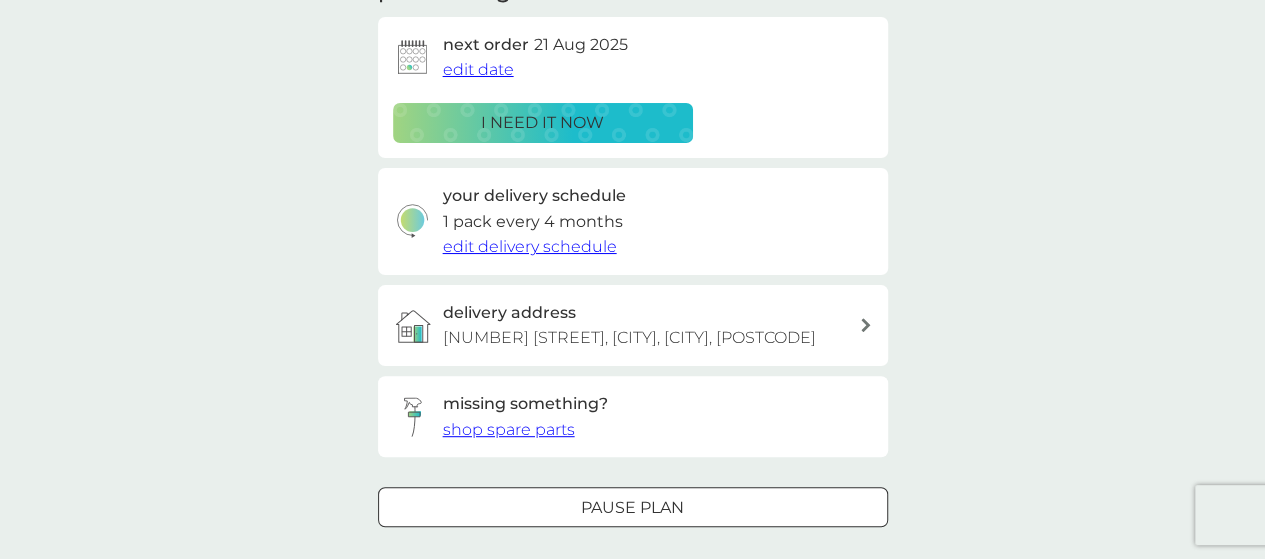 scroll, scrollTop: 600, scrollLeft: 0, axis: vertical 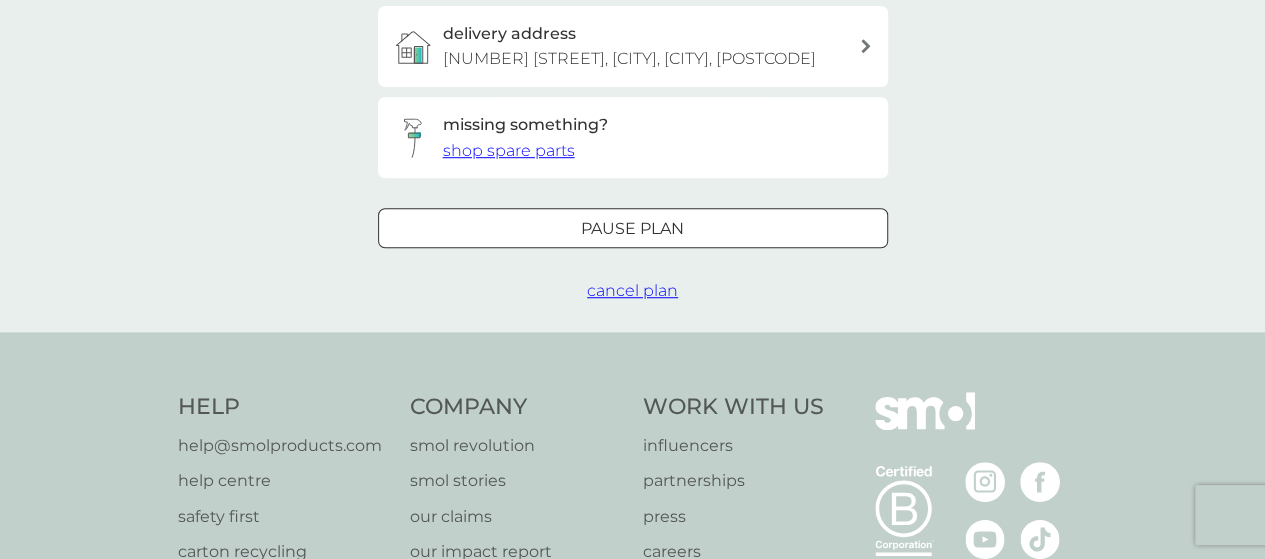 click on "cancel plan" at bounding box center (632, 290) 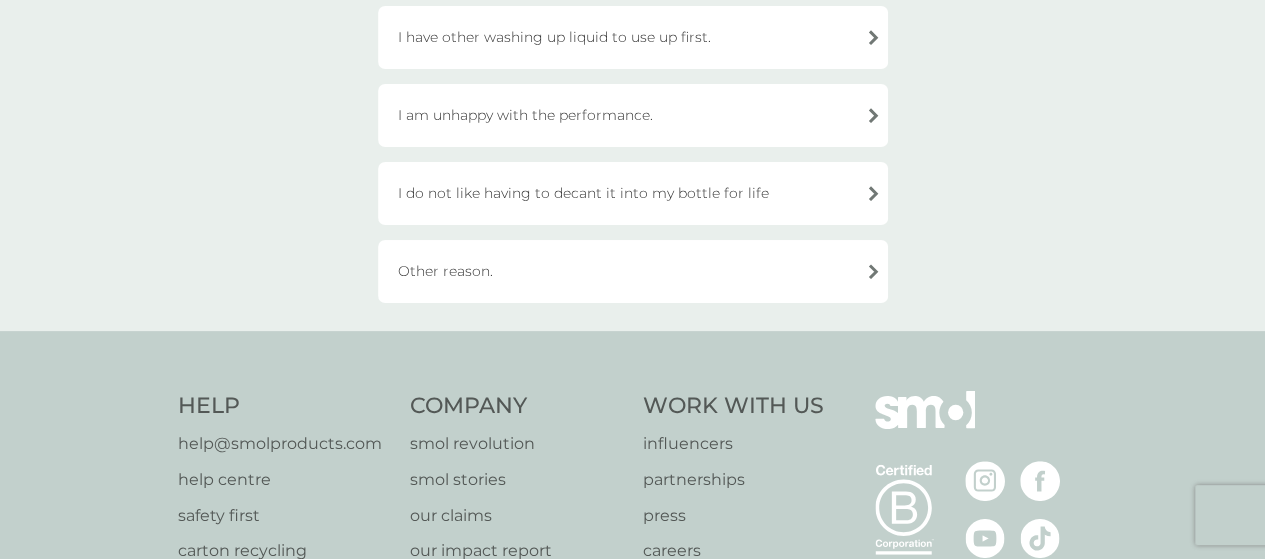 scroll, scrollTop: 800, scrollLeft: 0, axis: vertical 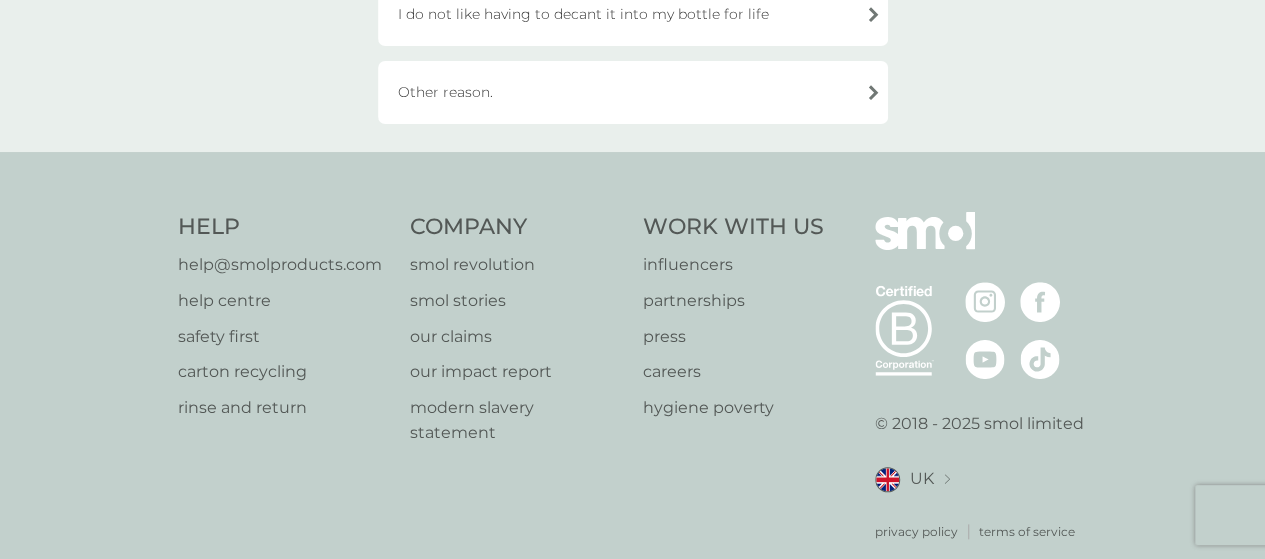 click on "Other reason." at bounding box center (633, 92) 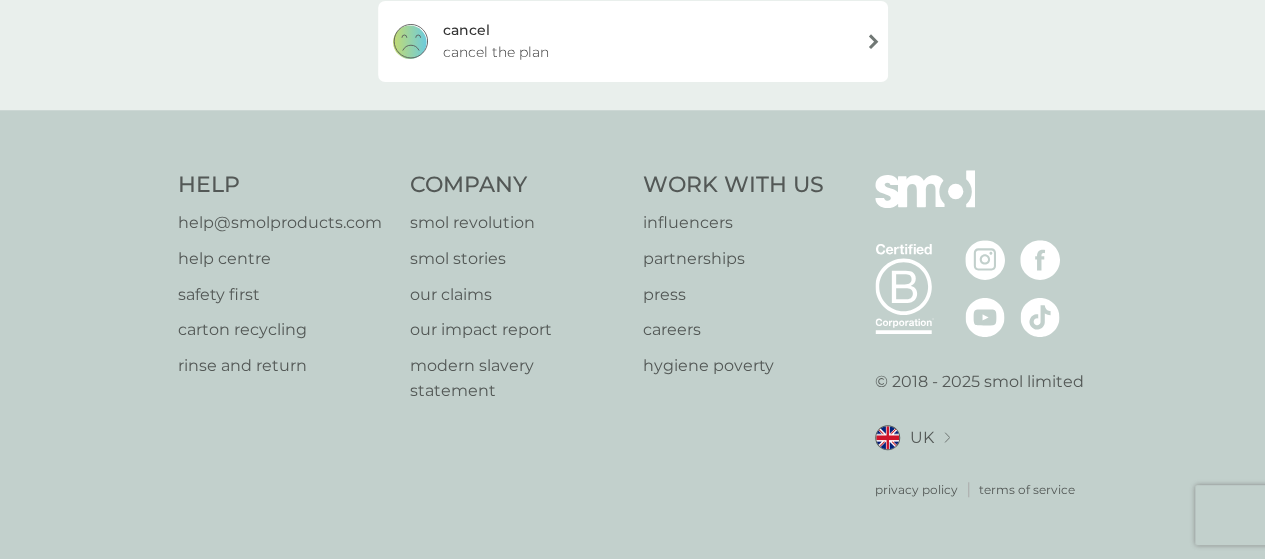 scroll, scrollTop: 514, scrollLeft: 0, axis: vertical 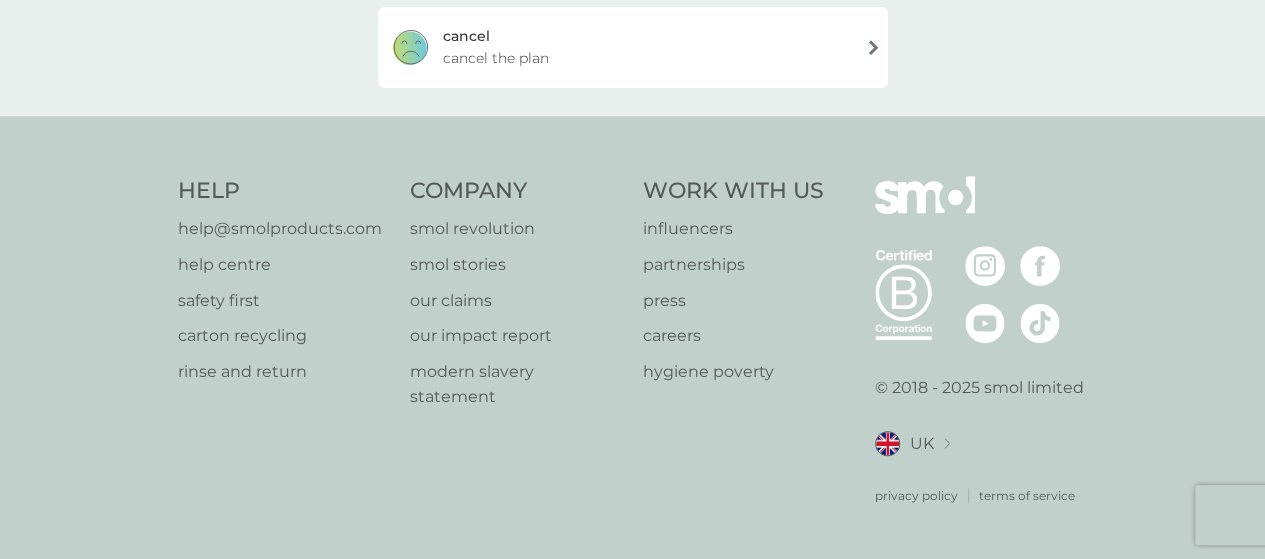 click on "cancel the plan" at bounding box center (496, 58) 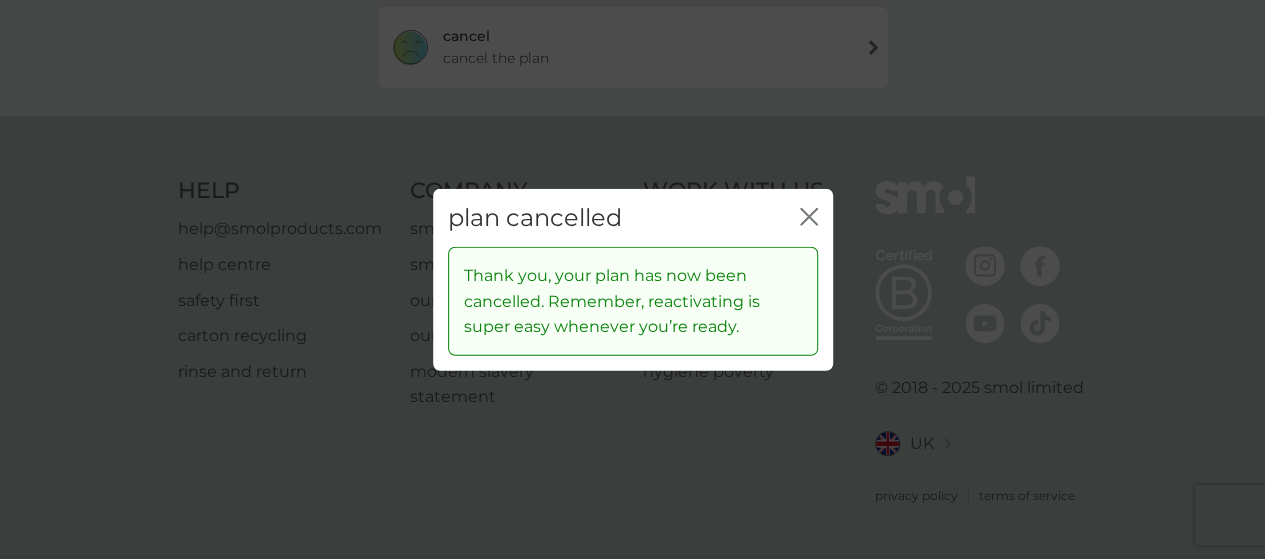 click 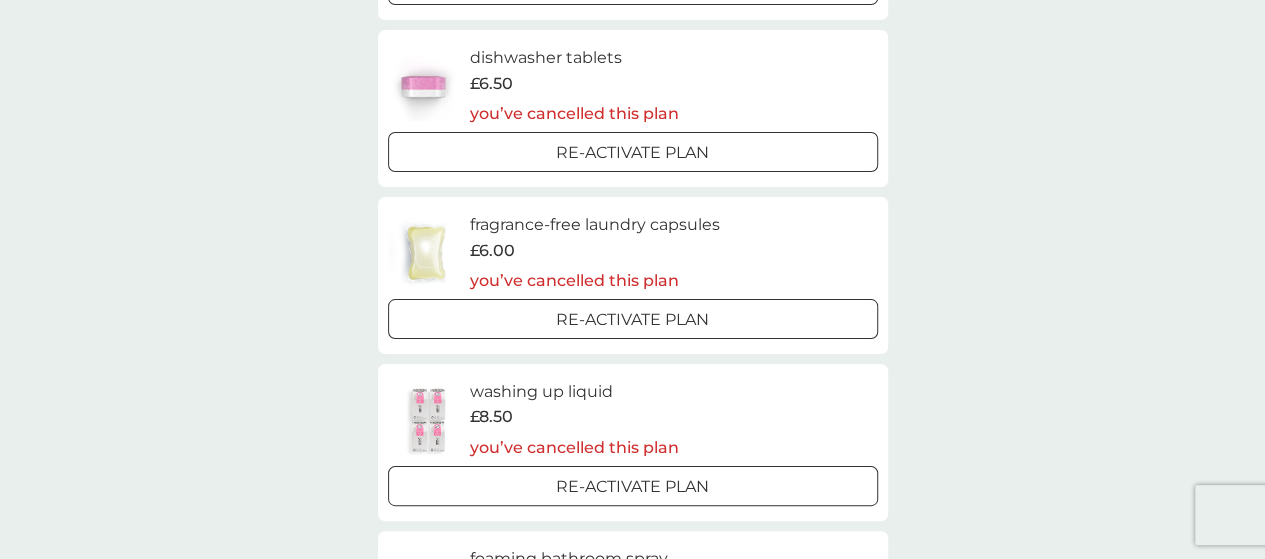 scroll, scrollTop: 0, scrollLeft: 0, axis: both 